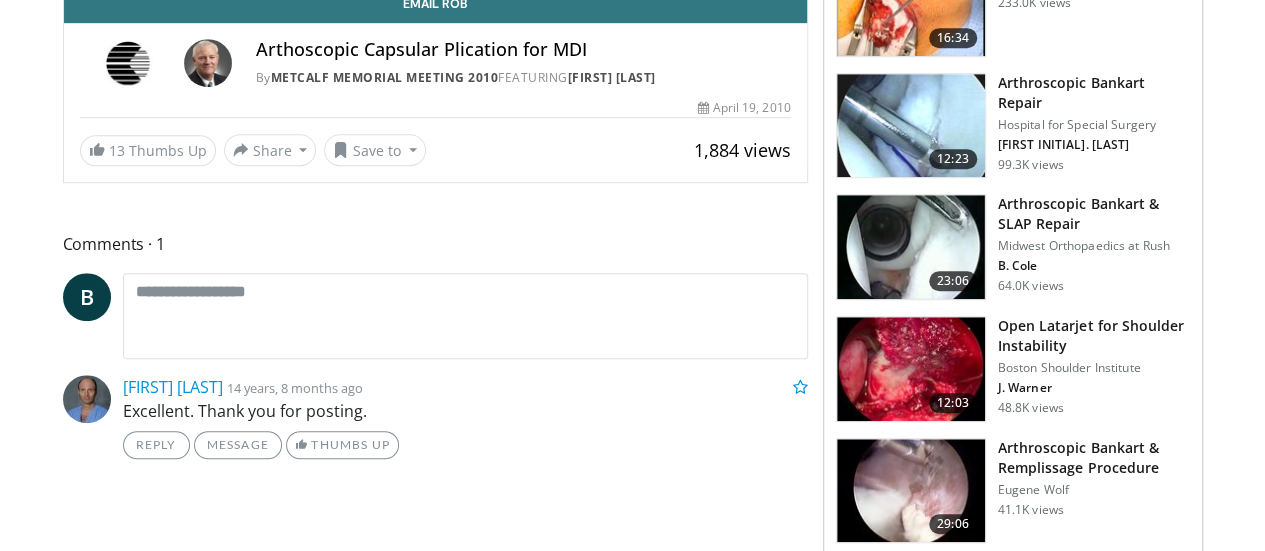 scroll, scrollTop: 154, scrollLeft: 0, axis: vertical 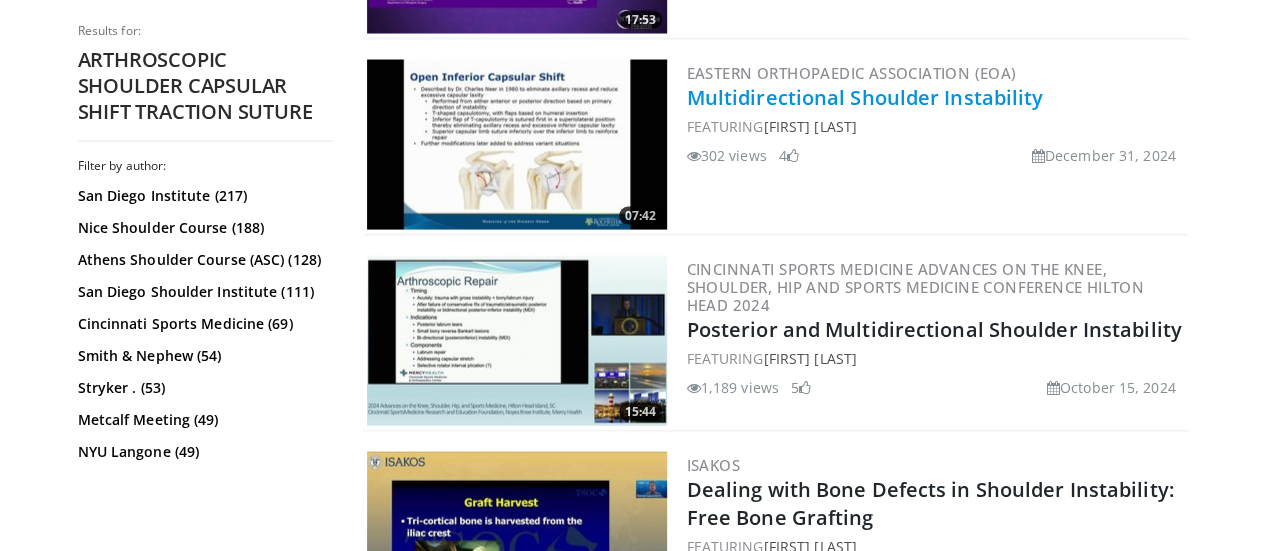 click on "Multidirectional Shoulder Instability" at bounding box center [865, 97] 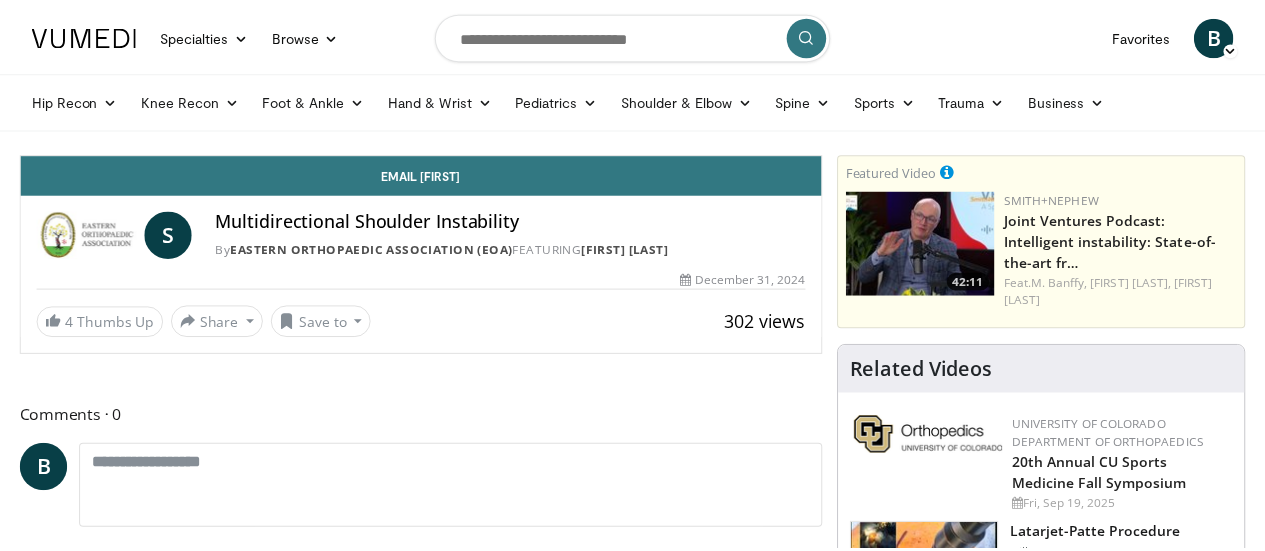 scroll, scrollTop: 0, scrollLeft: 0, axis: both 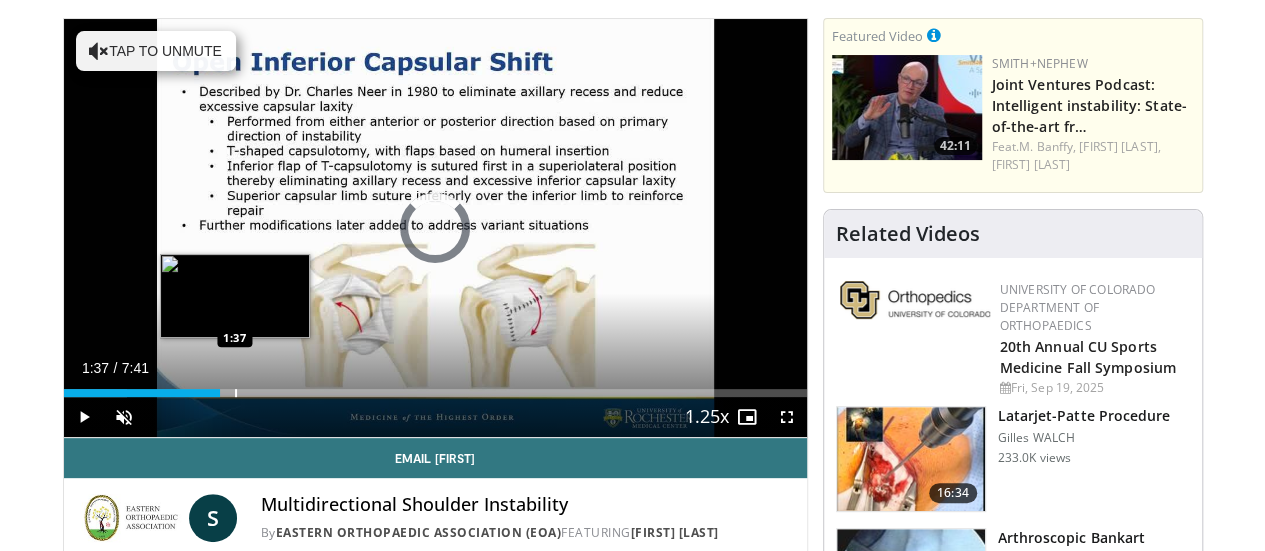 click at bounding box center (236, 393) 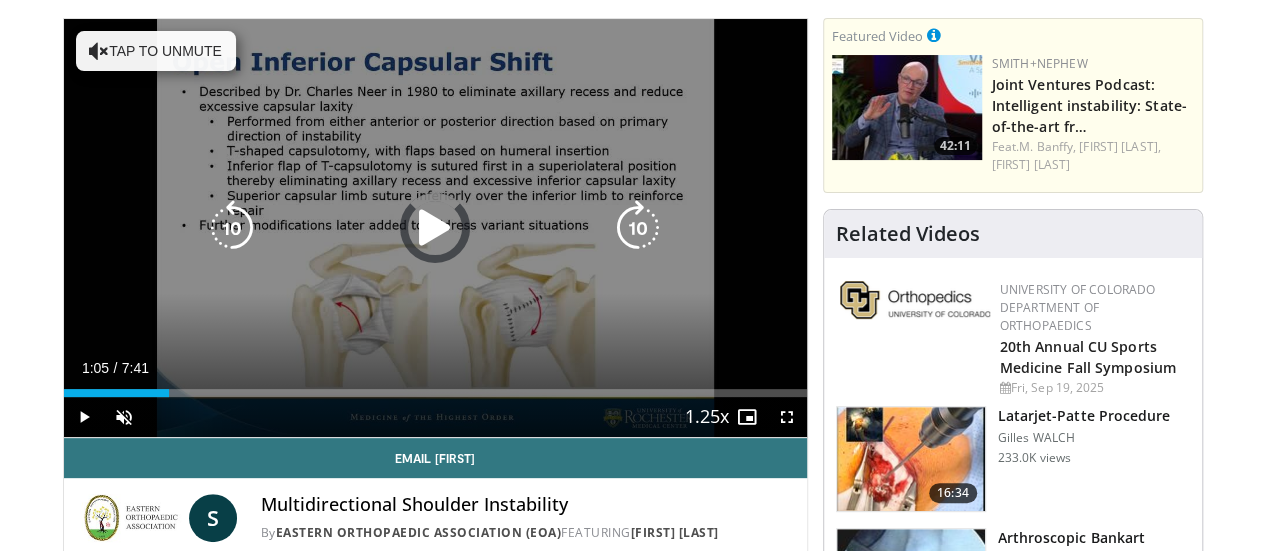 click on "Loaded :  0.00% 1:39 1:37" at bounding box center [435, 387] 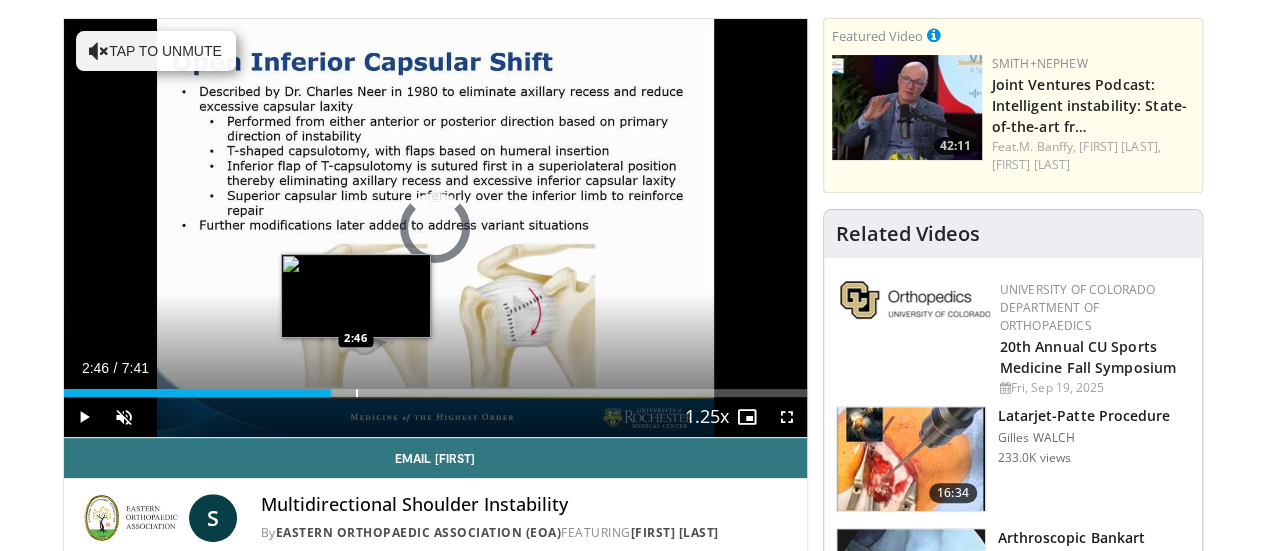 click at bounding box center [357, 393] 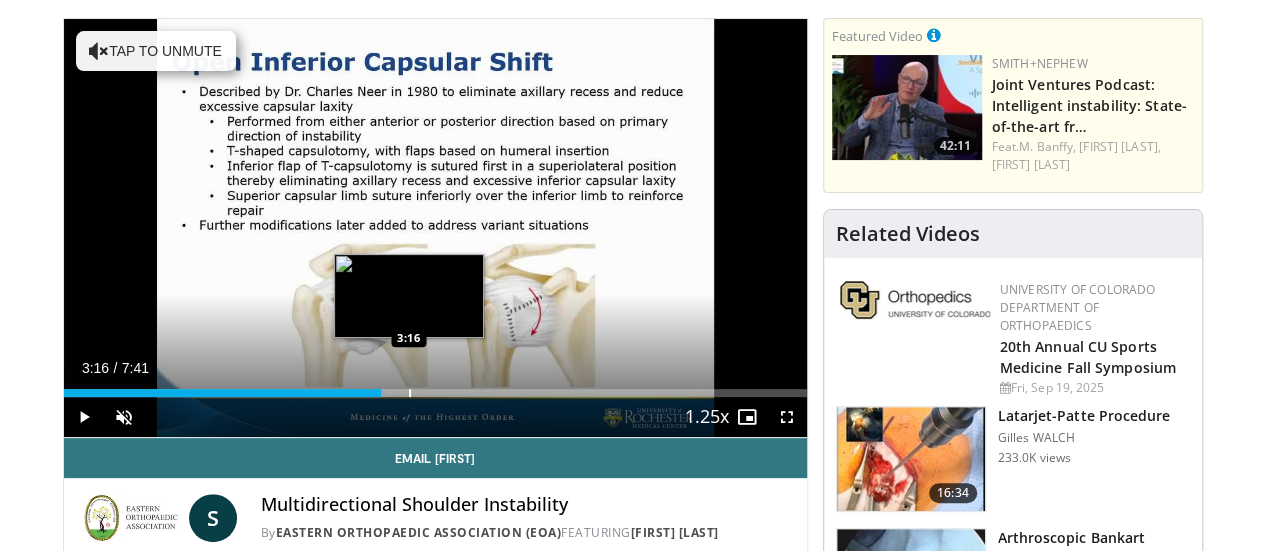 click at bounding box center (410, 393) 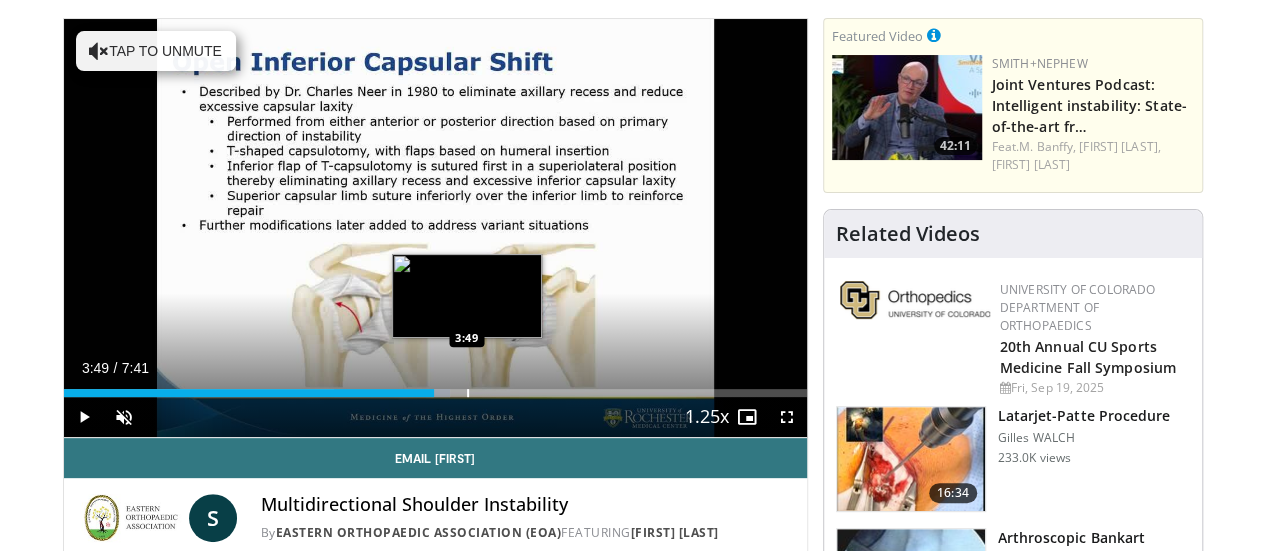 click at bounding box center (468, 393) 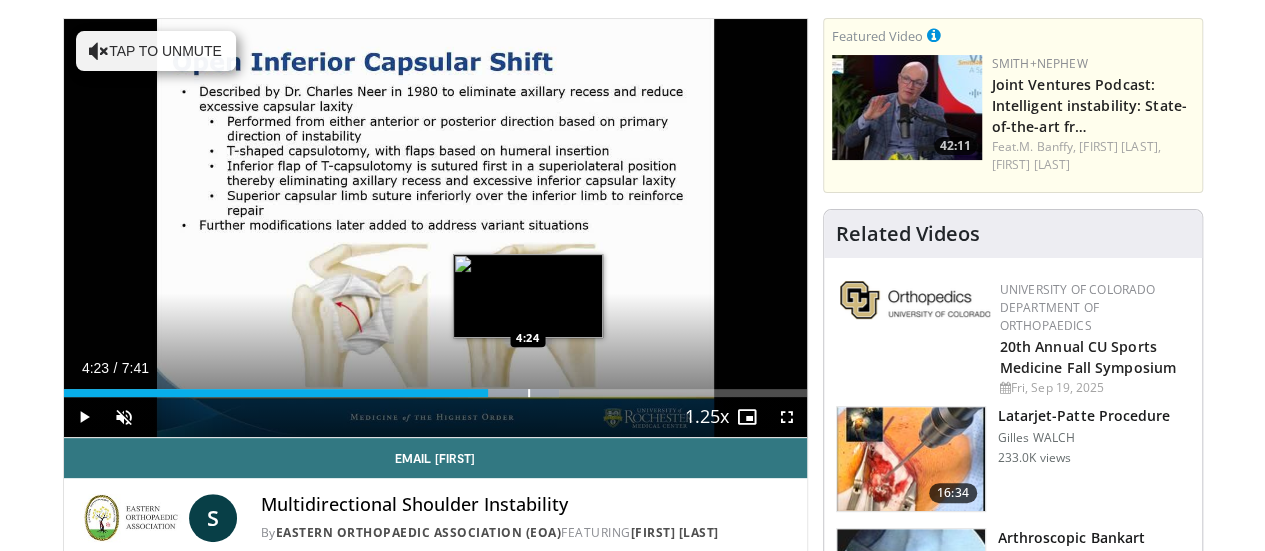 click on "Loaded :  66.71% 4:23 4:24" at bounding box center (435, 393) 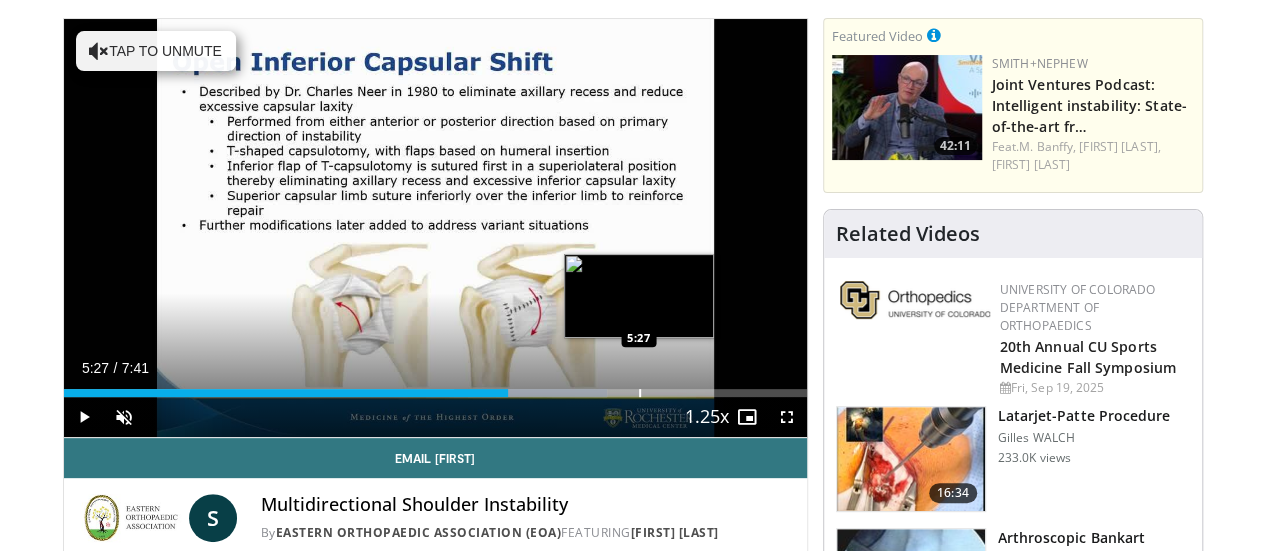 click at bounding box center (640, 393) 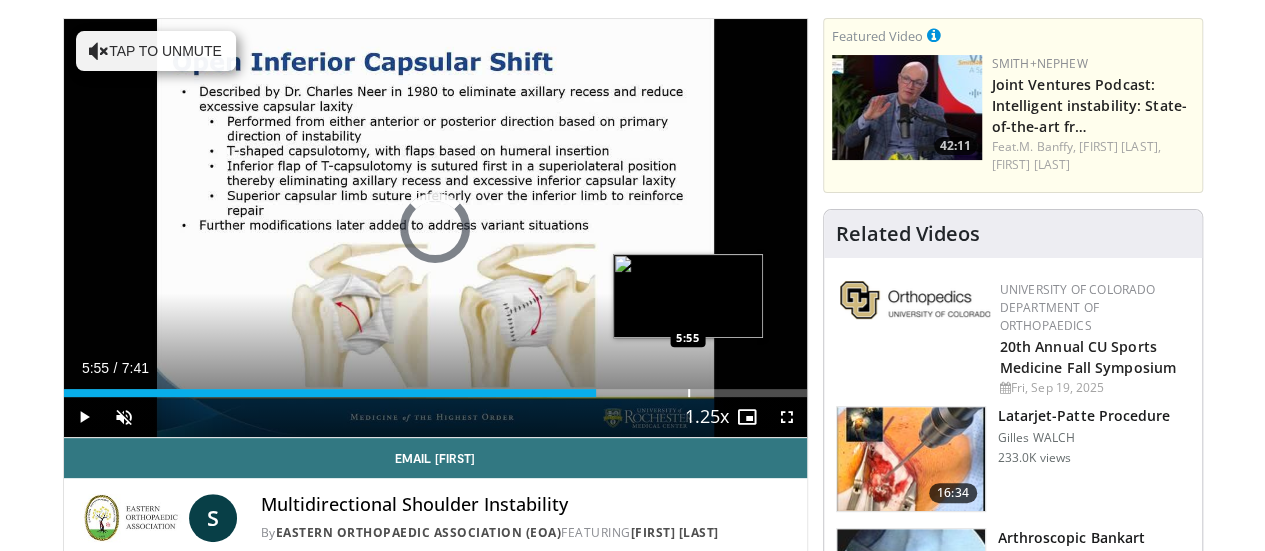 click at bounding box center (689, 393) 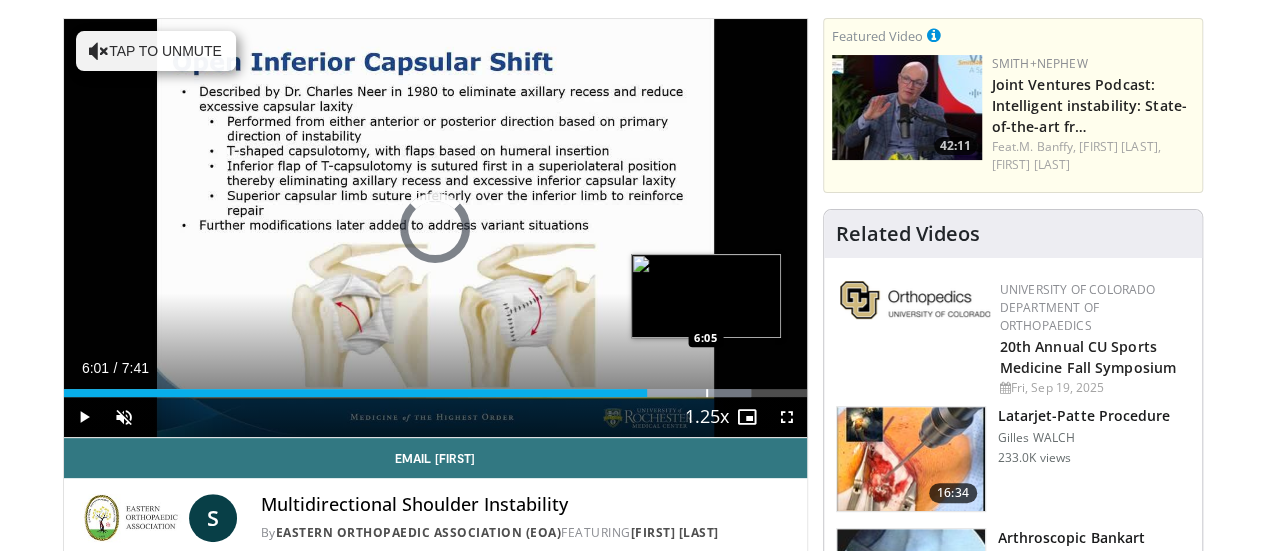 click on "Loaded :  92.53% 6:01 6:05" at bounding box center (435, 387) 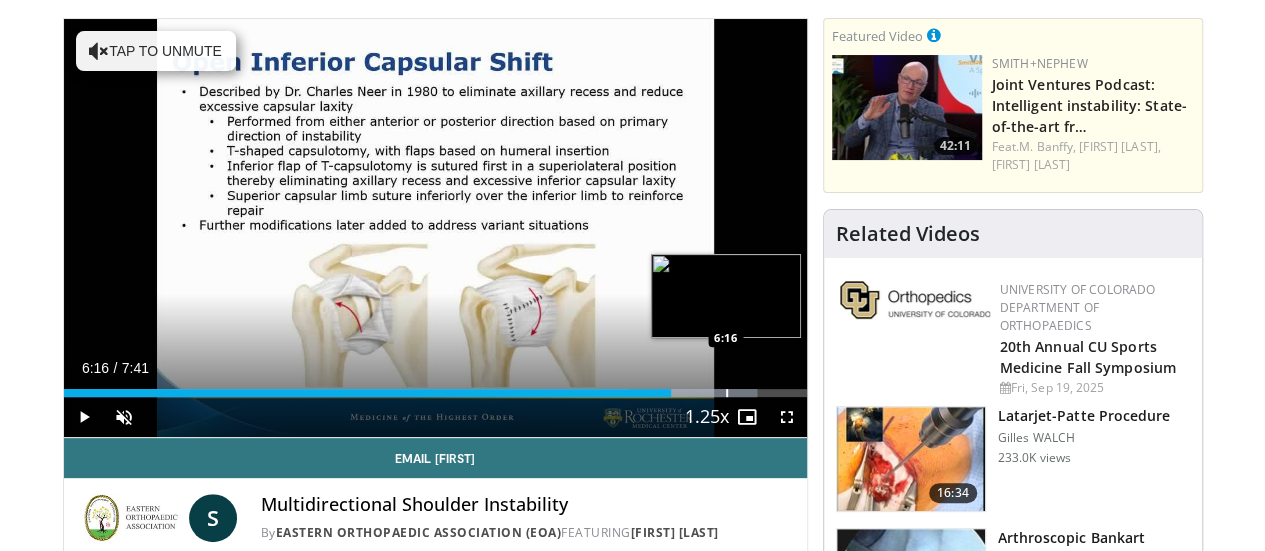 click at bounding box center (727, 393) 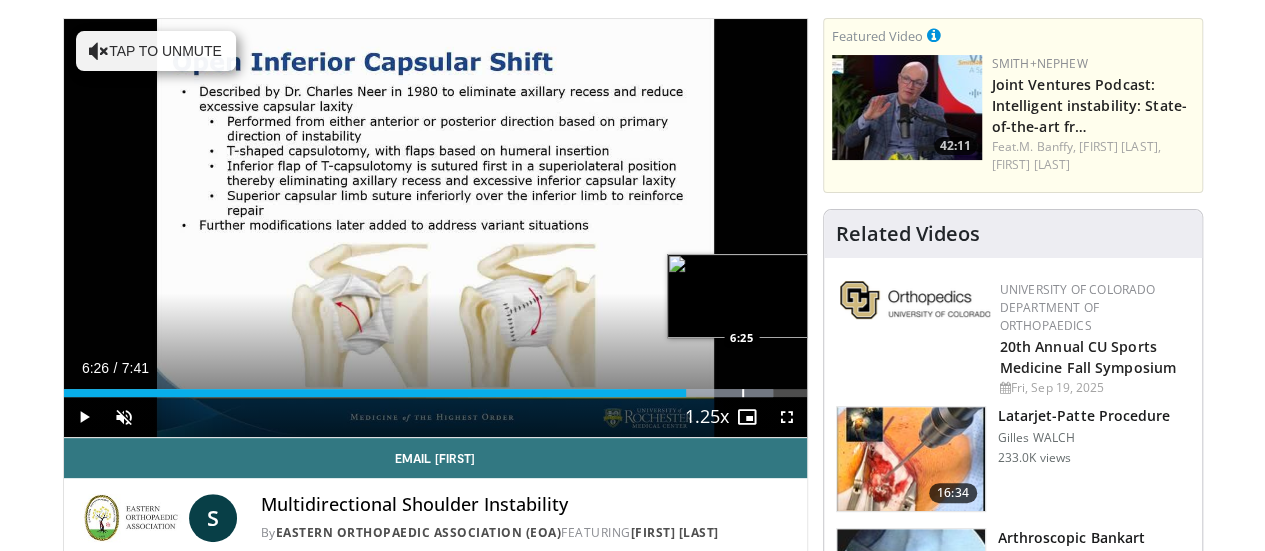 click at bounding box center (743, 393) 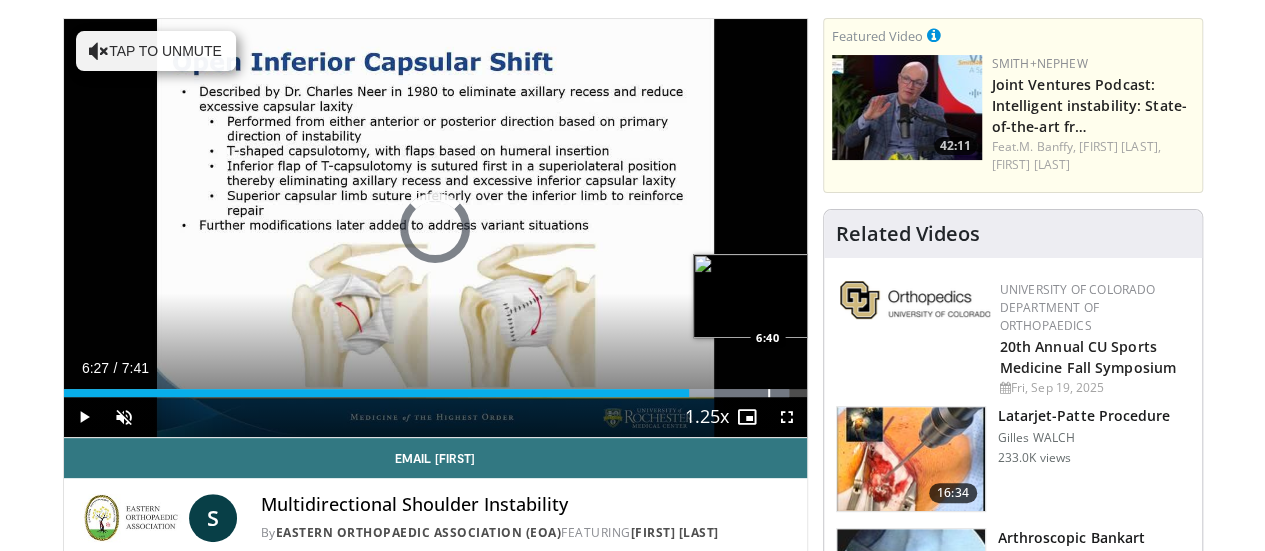 click at bounding box center [769, 393] 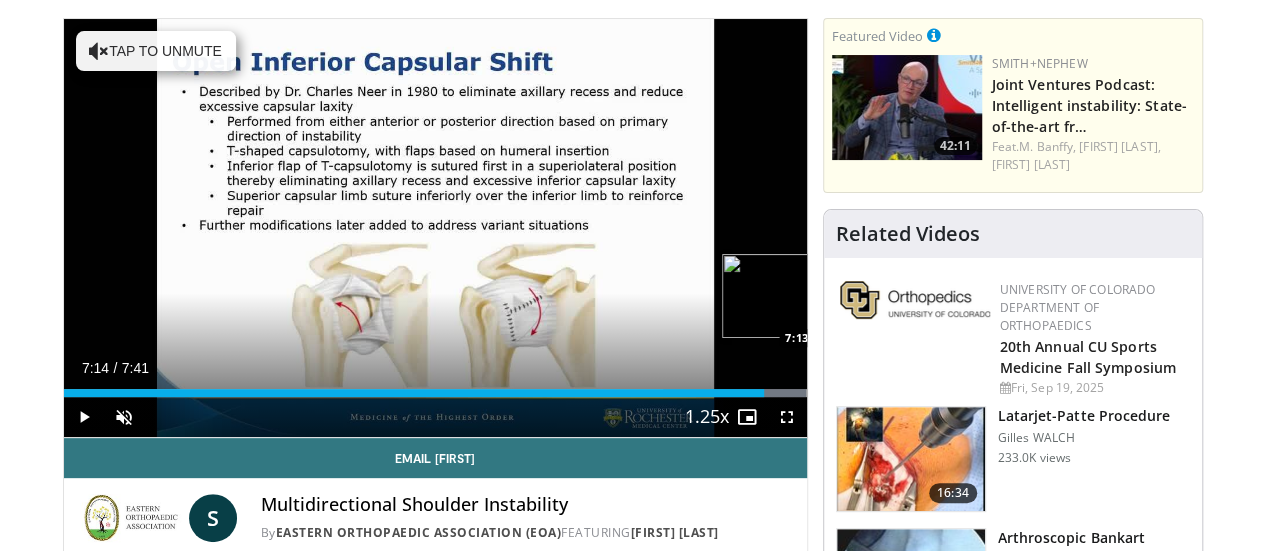 click at bounding box center (827, 393) 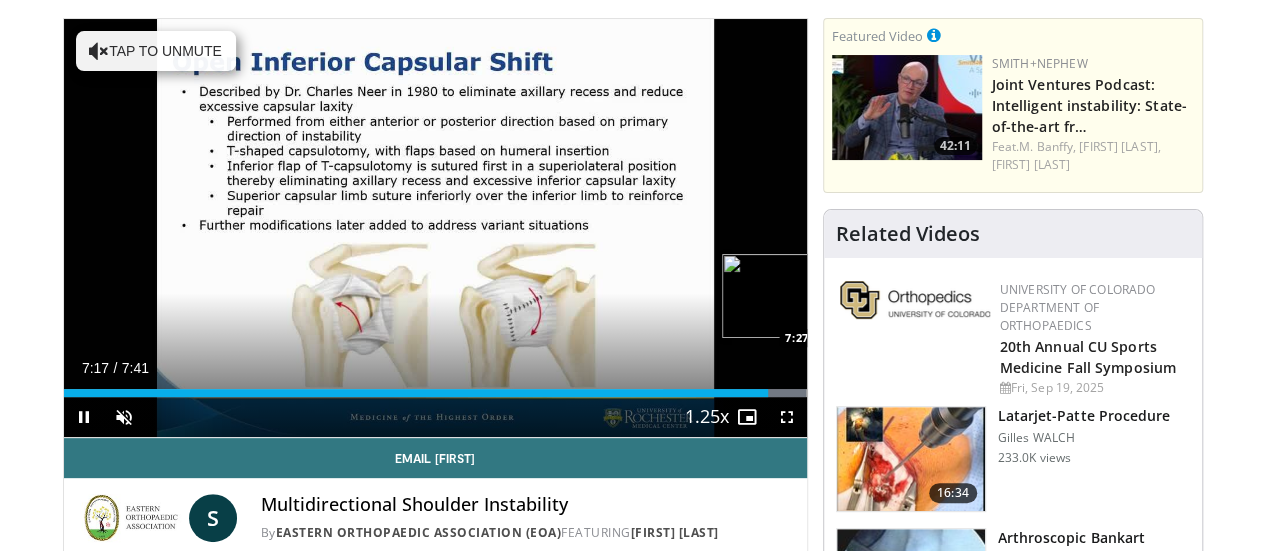 click at bounding box center (852, 393) 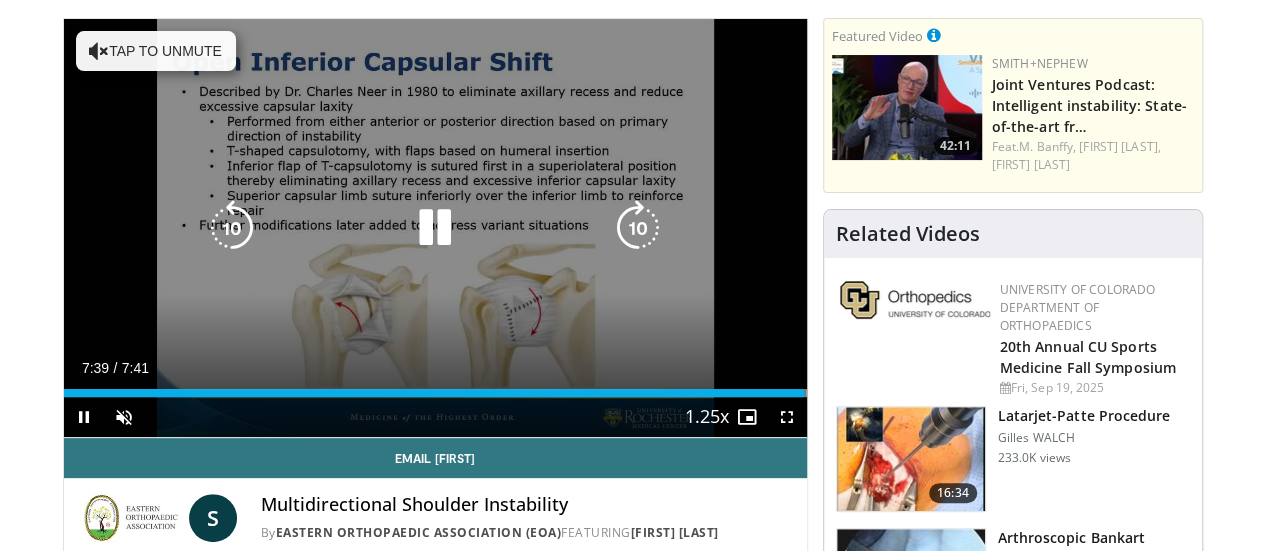 click at bounding box center [435, 228] 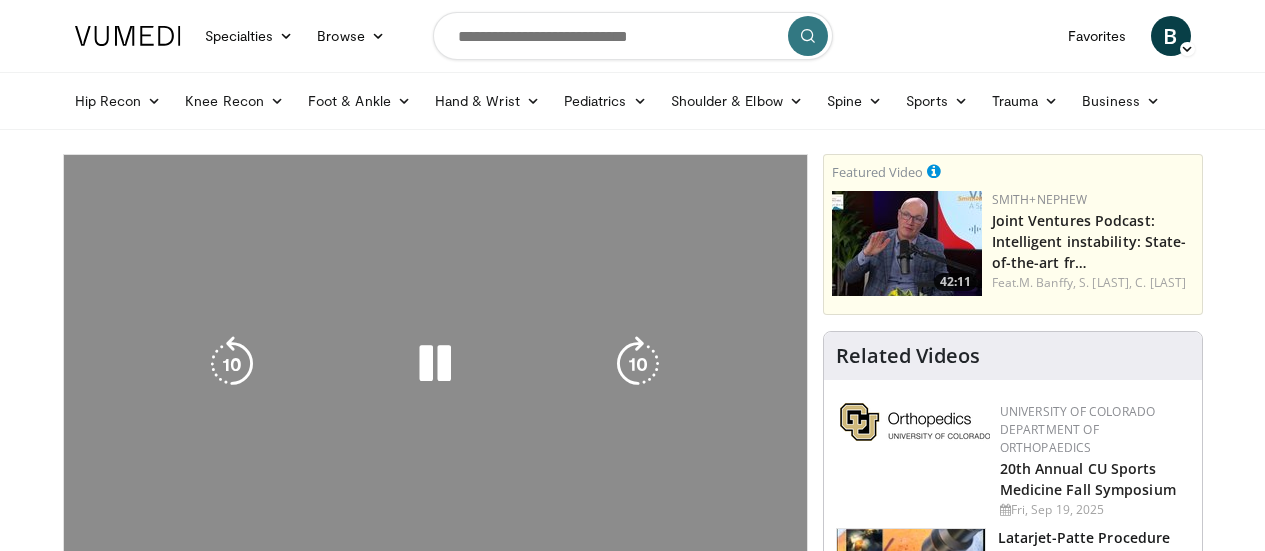 scroll, scrollTop: 0, scrollLeft: 0, axis: both 